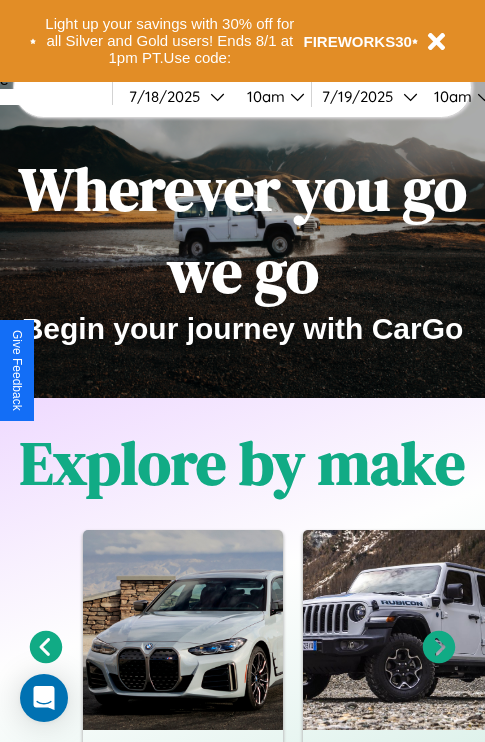scroll, scrollTop: 308, scrollLeft: 0, axis: vertical 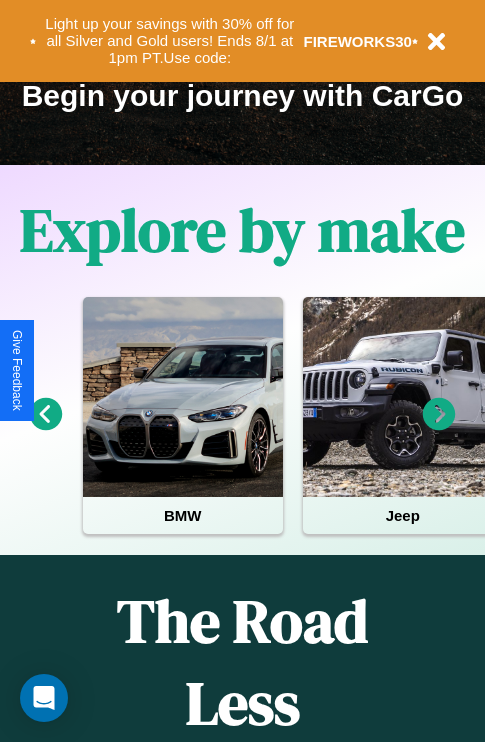 click 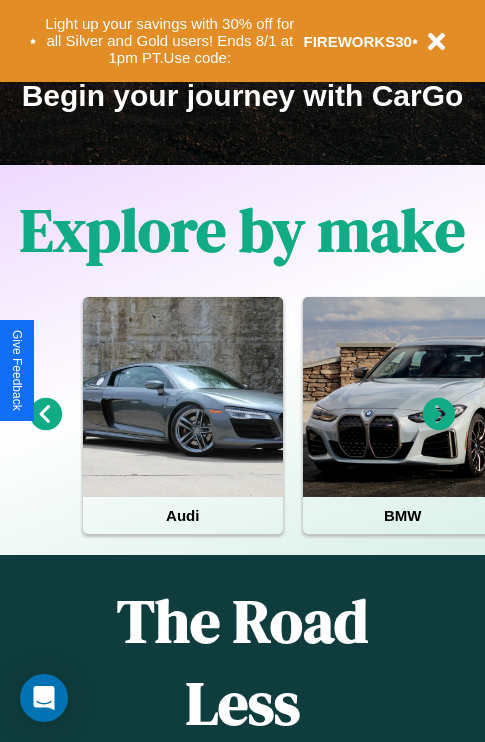 click 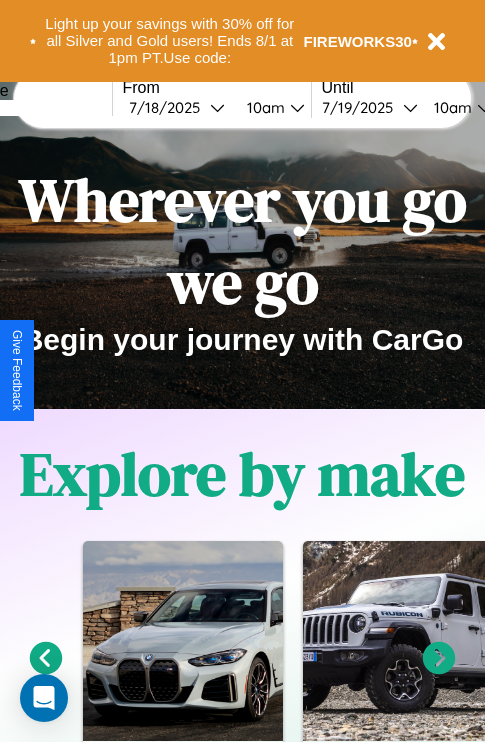 scroll, scrollTop: 0, scrollLeft: 0, axis: both 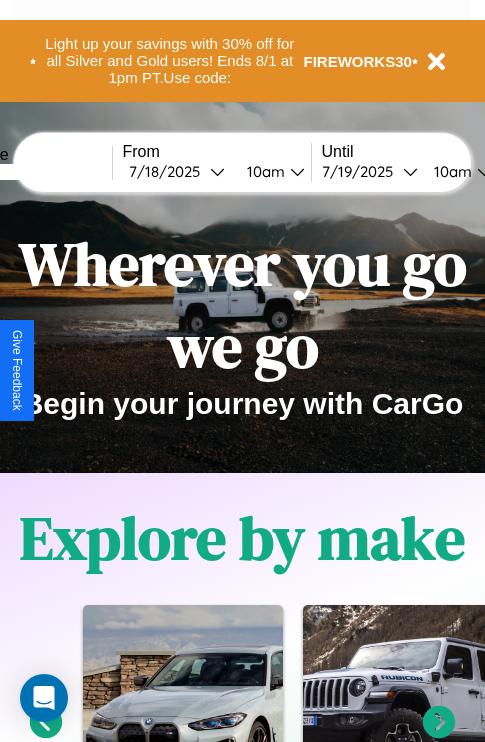 click at bounding box center (37, 172) 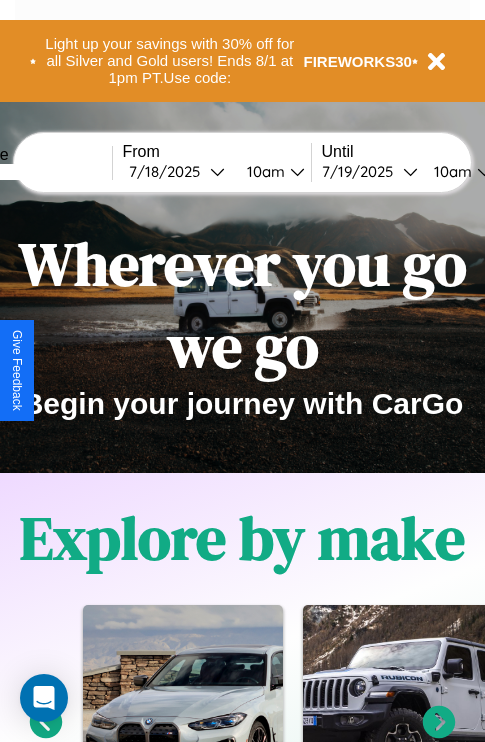 type on "******" 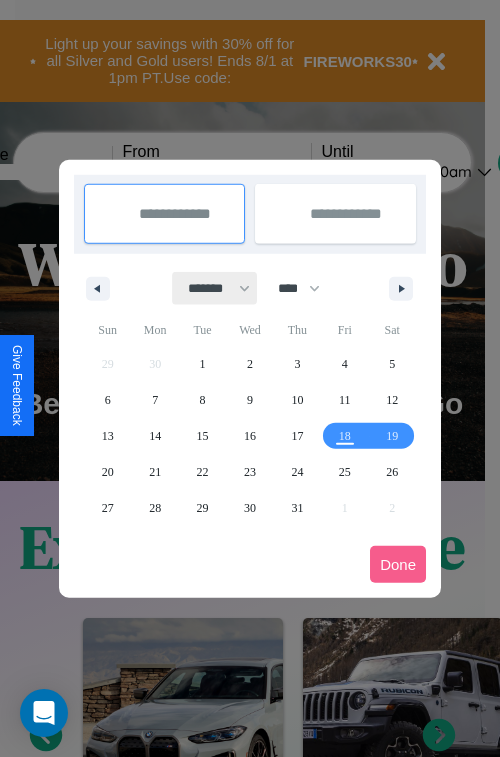 click on "******* ******** ***** ***** *** **** **** ****** ********* ******* ******** ********" at bounding box center (215, 288) 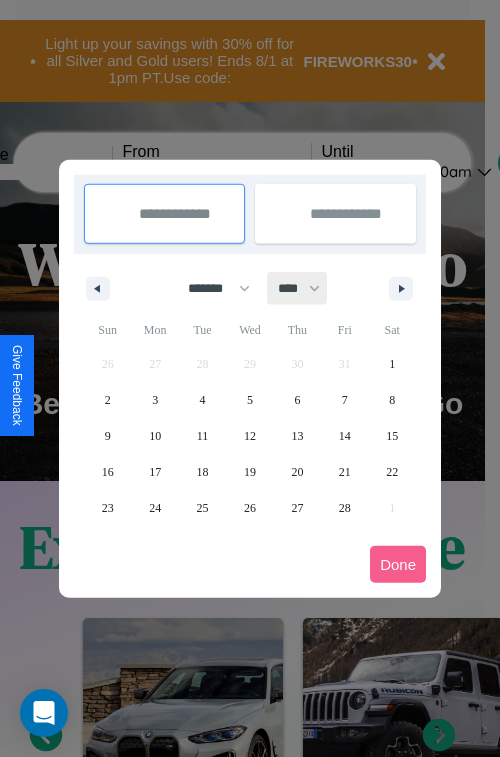 click on "**** **** **** **** **** **** **** **** **** **** **** **** **** **** **** **** **** **** **** **** **** **** **** **** **** **** **** **** **** **** **** **** **** **** **** **** **** **** **** **** **** **** **** **** **** **** **** **** **** **** **** **** **** **** **** **** **** **** **** **** **** **** **** **** **** **** **** **** **** **** **** **** **** **** **** **** **** **** **** **** **** **** **** **** **** **** **** **** **** **** **** **** **** **** **** **** **** **** **** **** **** **** **** **** **** **** **** **** **** **** **** **** **** **** **** **** **** **** **** **** ****" at bounding box center (298, 288) 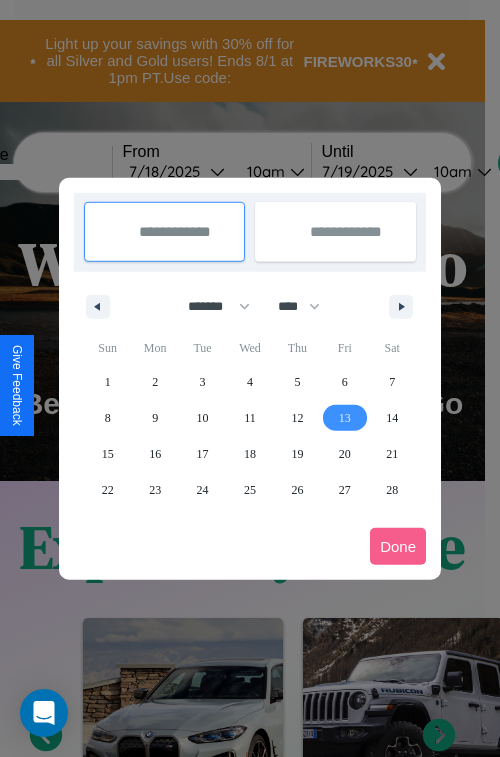 click on "13" at bounding box center [345, 418] 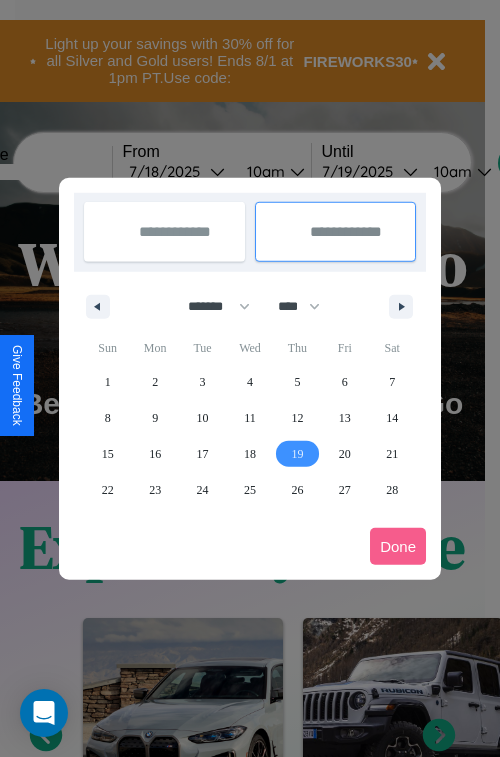 click on "19" at bounding box center (297, 454) 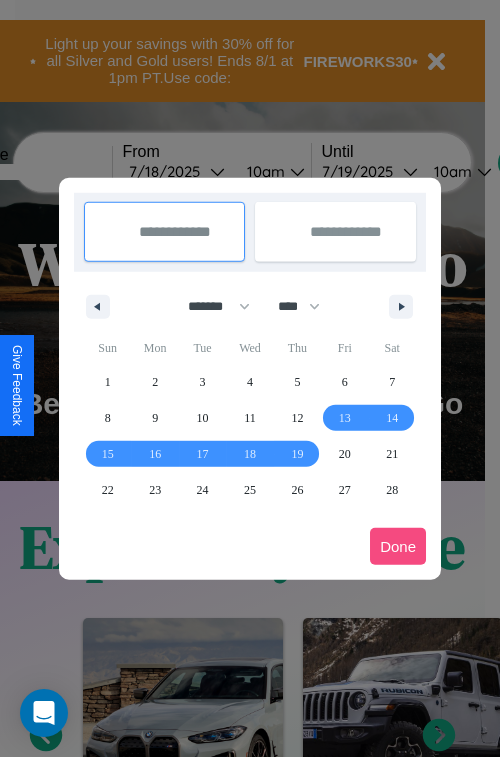 click on "Done" at bounding box center (398, 546) 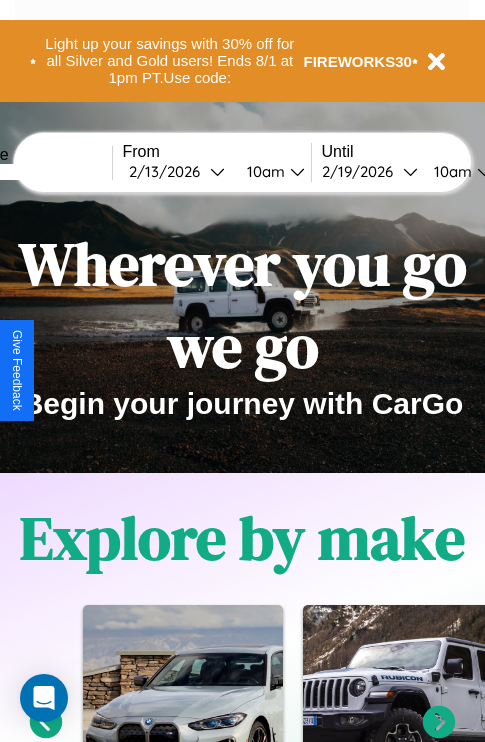 scroll, scrollTop: 0, scrollLeft: 74, axis: horizontal 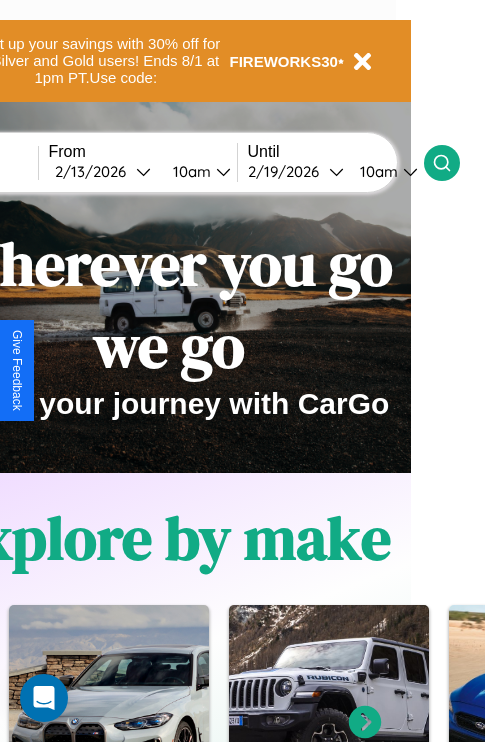 click 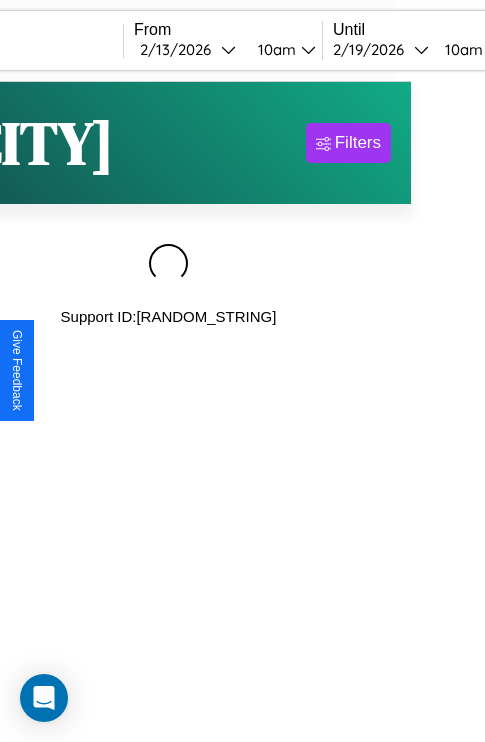scroll, scrollTop: 0, scrollLeft: 0, axis: both 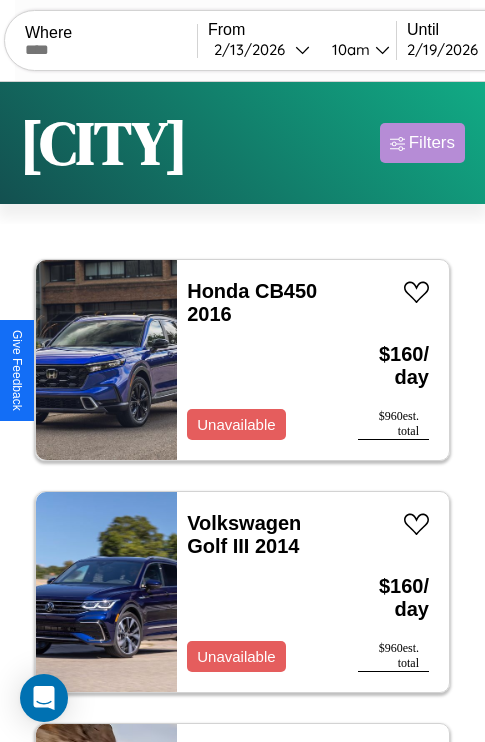 click on "Filters" at bounding box center (432, 143) 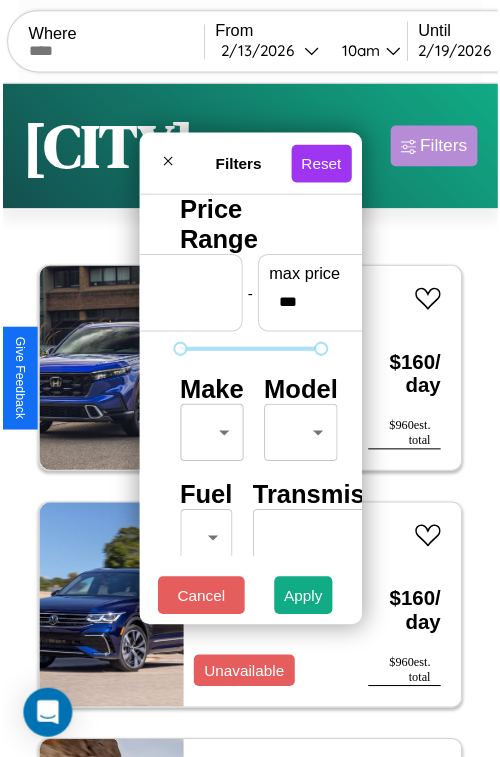 scroll, scrollTop: 59, scrollLeft: 0, axis: vertical 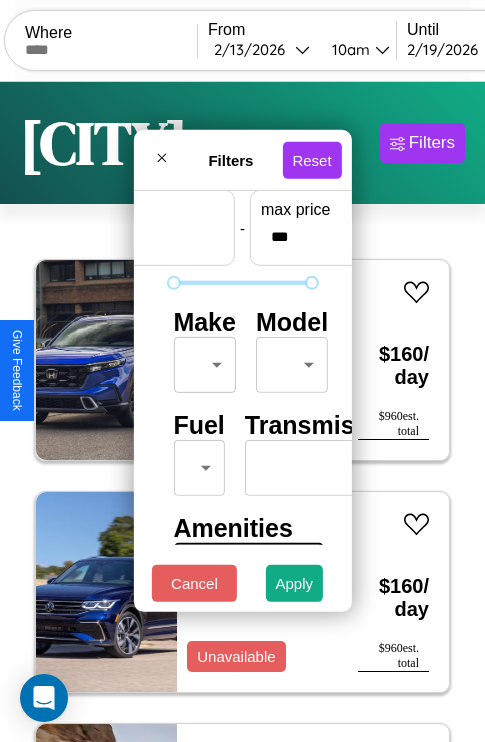 click on "CarGo Where From 2 / 13 / 2026 10am Until 2 / 19 / 2026 10am Become a Host Login Sign Up [CITY] Filters 141  cars in this area These cars can be picked up in this city. Honda   CB450   2016 Unavailable $ 160  / day $ 960  est. total Volkswagen   Golf III   2014 Unavailable $ 160  / day $ 960  est. total Mercedes   GLE-Class   2020 Available $ 110  / day $ 660  est. total Volvo   VNX   2016 Unavailable $ 150  / day $ 900  est. total Hyundai   Scoupe   2018 Unavailable $ 200  / day $ 1200  est. total Land Rover   Discovery Sport   2014 Unavailable $ 40  / day $ 240  est. total Maserati   Coupe   2014 Available $ 120  / day $ 720  est. total Mercedes   EQE-Class SUV   2016 Available $ 180  / day $ 1080  est. total Land Rover   LR2   2014 Available $ 80  / day $ 480  est. total Hyundai   Sonata   2024 Available $ 190  / day $ 1140  est. total Jeep   Commander   2019 Available $ 150  / day $ 900  est. total Chevrolet   Corvette   2017 Available $ 200  / day $ 1200  est. total Kia   Borrego   2018 Available $ 140" at bounding box center [242, 412] 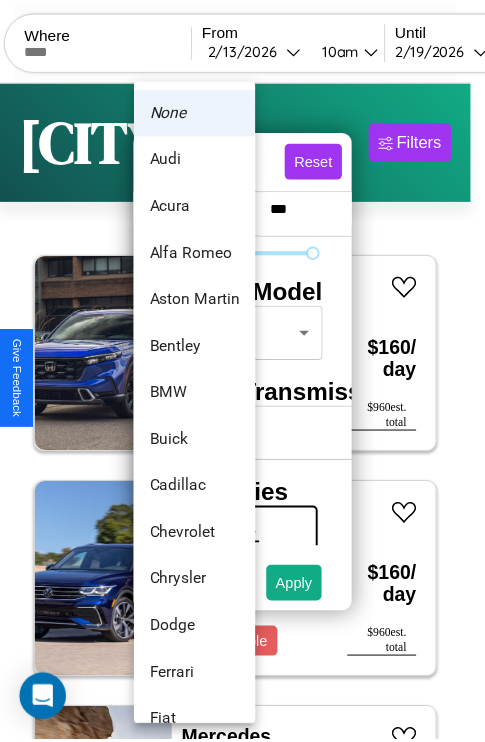 scroll, scrollTop: 518, scrollLeft: 0, axis: vertical 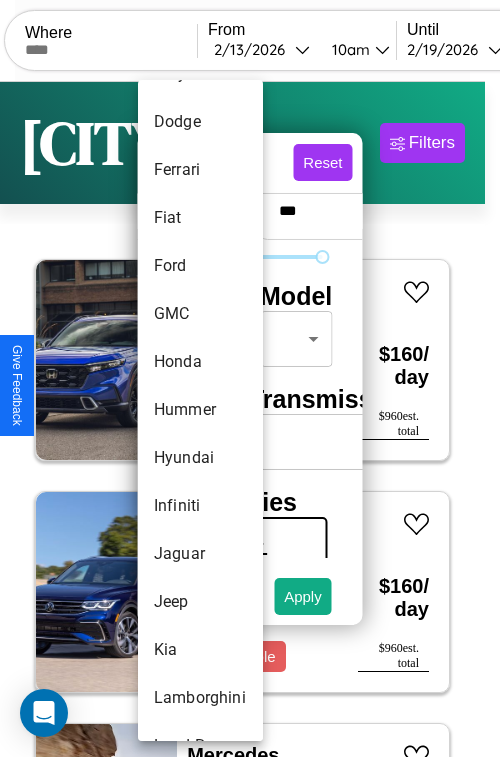 click on "Hummer" at bounding box center [200, 410] 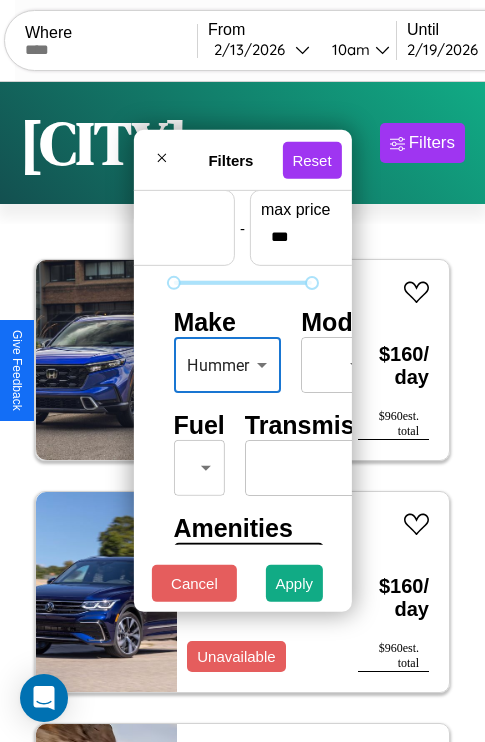 scroll, scrollTop: 59, scrollLeft: 31, axis: both 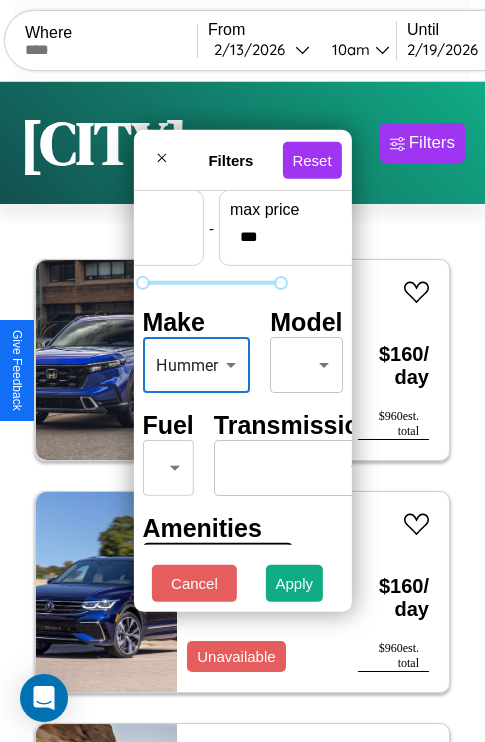 click on "CarGo Where From 2 / 13 / 2026 10am Until 2 / 19 / 2026 10am Become a Host Login Sign Up [CITY] Filters 141  cars in this area These cars can be picked up in this city. Honda   CB450   2016 Unavailable $ 160  / day $ 960  est. total Volkswagen   Golf III   2014 Unavailable $ 160  / day $ 960  est. total Mercedes   GLE-Class   2020 Available $ 110  / day $ 660  est. total Volvo   VNX   2016 Unavailable $ 150  / day $ 900  est. total Hyundai   Scoupe   2018 Unavailable $ 200  / day $ 1200  est. total Land Rover   Discovery Sport   2014 Unavailable $ 40  / day $ 240  est. total Maserati   Coupe   2014 Available $ 120  / day $ 720  est. total Mercedes   EQE-Class SUV   2016 Available $ 180  / day $ 1080  est. total Land Rover   LR2   2014 Available $ 80  / day $ 480  est. total Hyundai   Sonata   2024 Available $ 190  / day $ 1140  est. total Jeep   Commander   2019 Available $ 150  / day $ 900  est. total Chevrolet   Corvette   2017 Available $ 200  / day $ 1200  est. total Kia   Borrego   2018 Available $ 140" at bounding box center (242, 412) 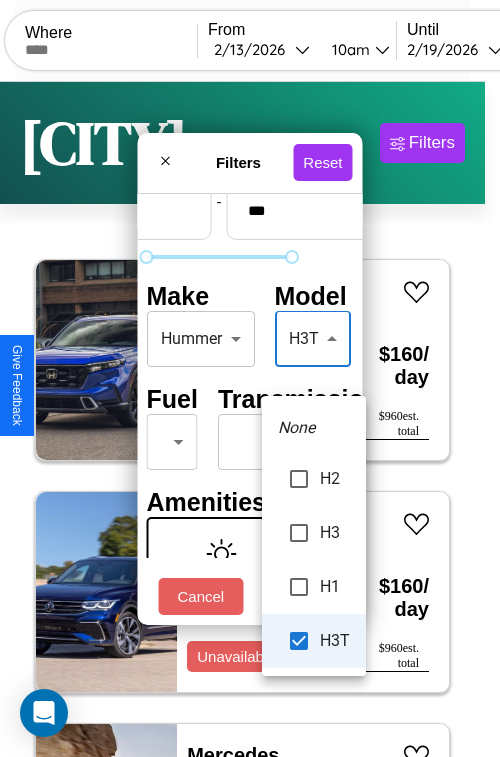 type on "******" 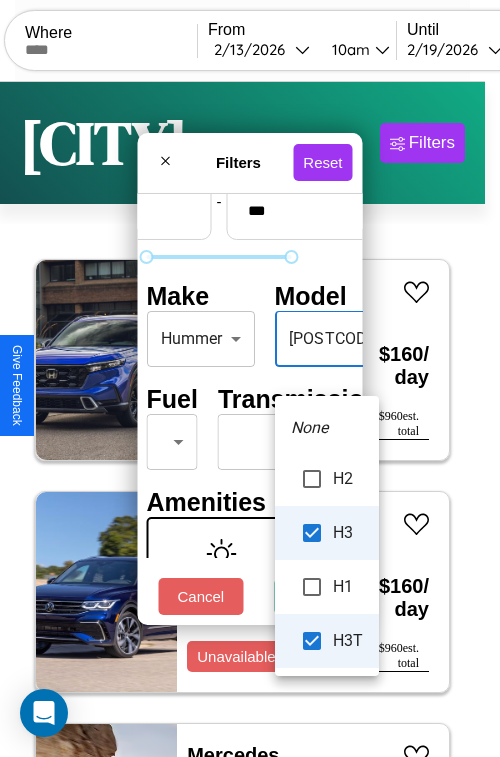 click at bounding box center [250, 378] 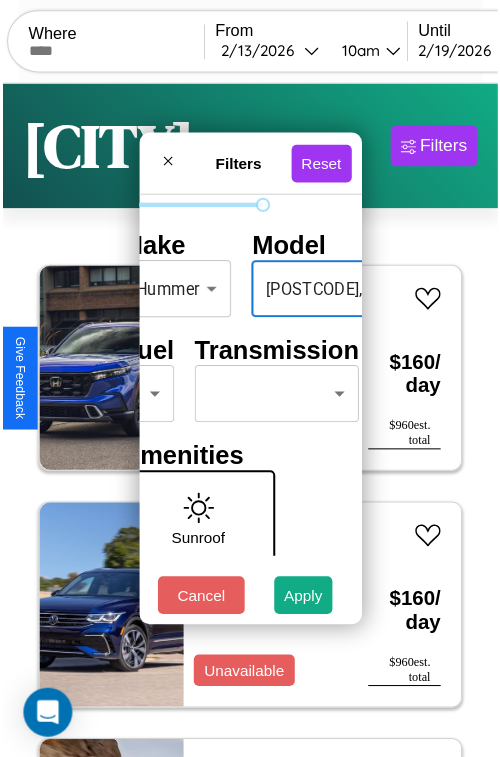 scroll, scrollTop: 162, scrollLeft: 63, axis: both 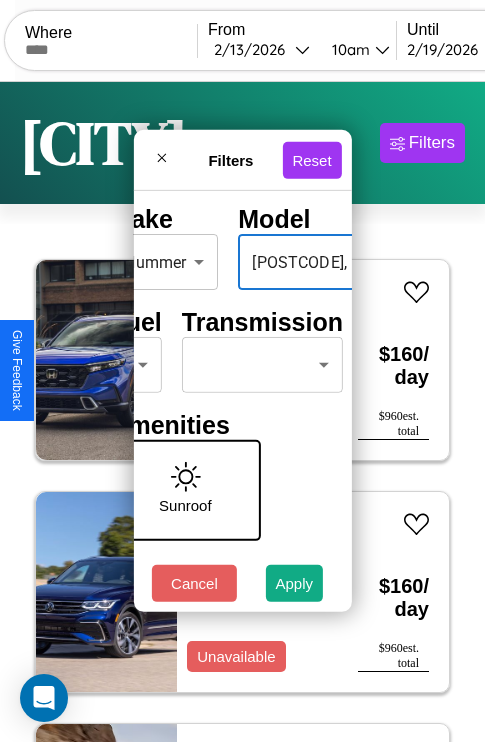click on "CarGo Where From 2 / 13 / 2026 10am Until 2 / 19 / 2026 10am Become a Host Login Sign Up [CITY] Filters 141  cars in this area These cars can be picked up in this city. Honda   CB450   2016 Unavailable $ 160  / day $ 960  est. total Volkswagen   Golf III   2014 Unavailable $ 160  / day $ 960  est. total Mercedes   GLE-Class   2020 Available $ 110  / day $ 660  est. total Volvo   VNX   2016 Unavailable $ 150  / day $ 900  est. total Hyundai   Scoupe   2018 Unavailable $ 200  / day $ 1200  est. total Land Rover   Discovery Sport   2014 Unavailable $ 40  / day $ 240  est. total Maserati   Coupe   2014 Available $ 120  / day $ 720  est. total Mercedes   EQE-Class SUV   2016 Available $ 180  / day $ 1080  est. total Land Rover   LR2   2014 Available $ 80  / day $ 480  est. total Hyundai   Sonata   2024 Available $ 190  / day $ 1140  est. total Jeep   Commander   2019 Available $ 150  / day $ 900  est. total Chevrolet   Corvette   2017 Available $ 200  / day $ 1200  est. total Kia   Borrego   2018 Available $ 140" at bounding box center (242, 412) 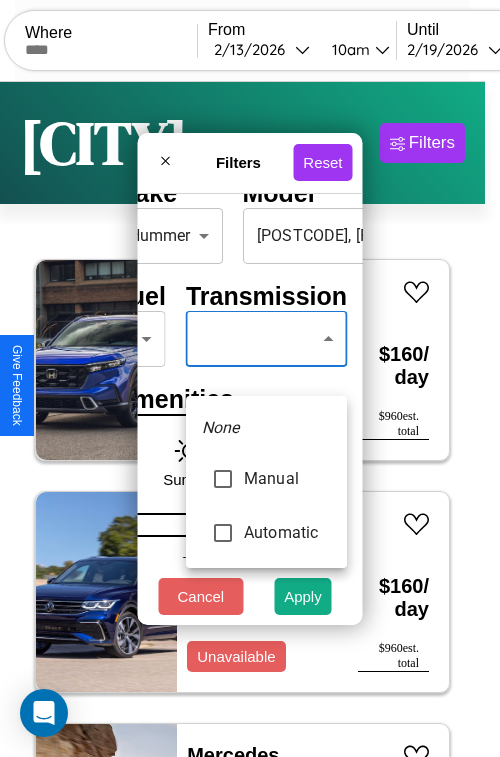 type on "*********" 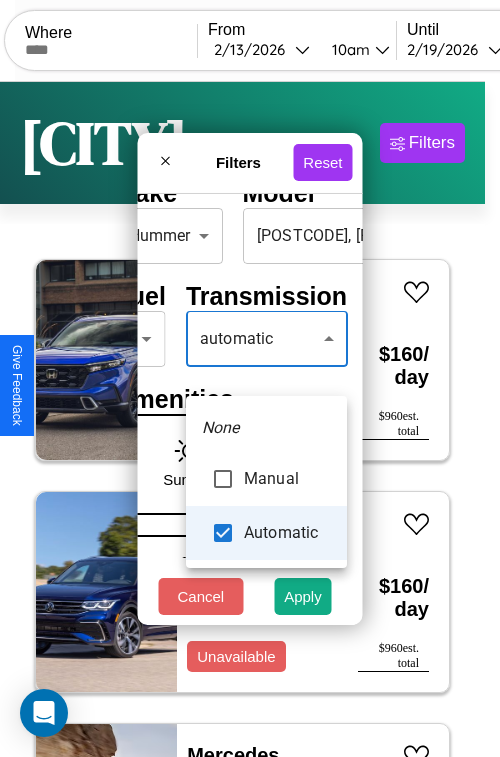 click at bounding box center [250, 378] 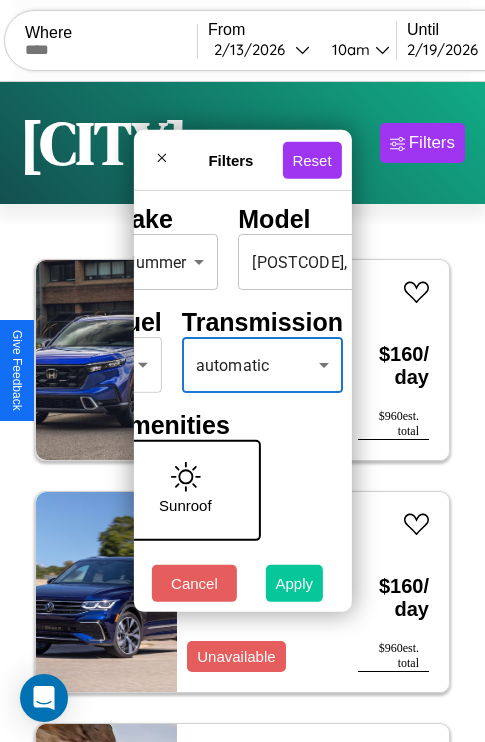 click on "Apply" at bounding box center [295, 583] 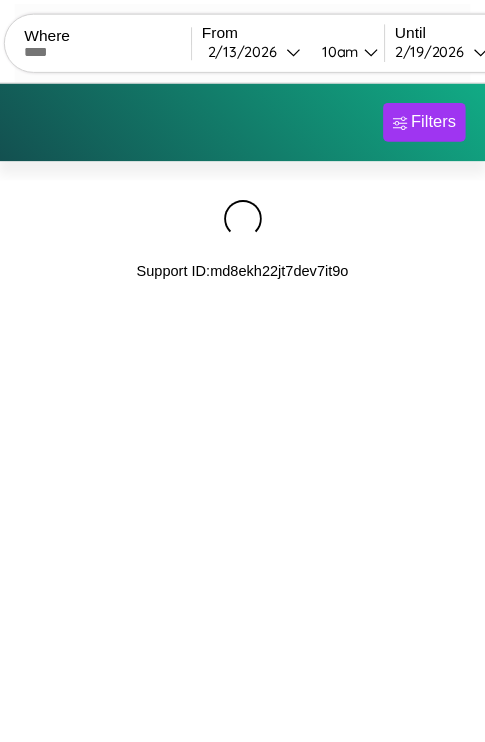scroll, scrollTop: 0, scrollLeft: 0, axis: both 